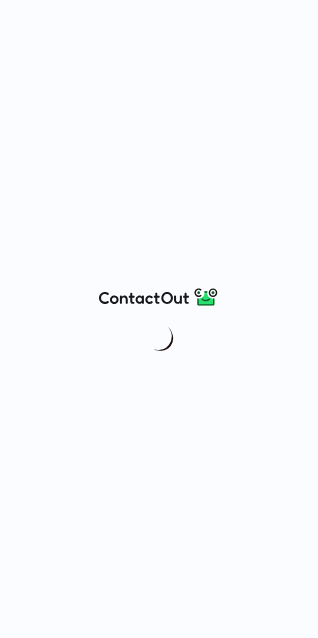 scroll, scrollTop: 0, scrollLeft: 0, axis: both 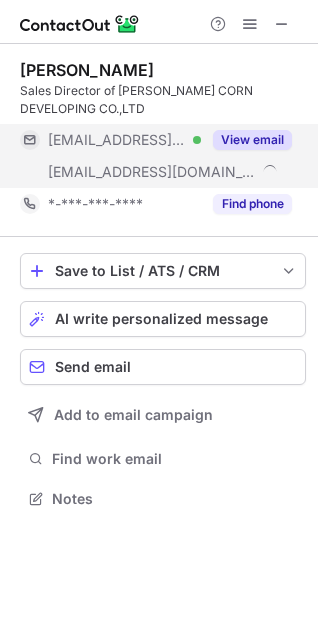 click on "View email" at bounding box center (252, 140) 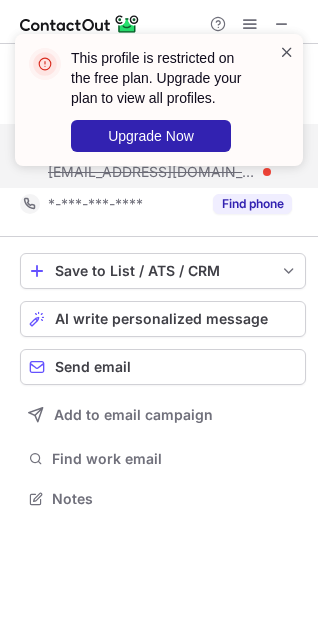 click at bounding box center (287, 52) 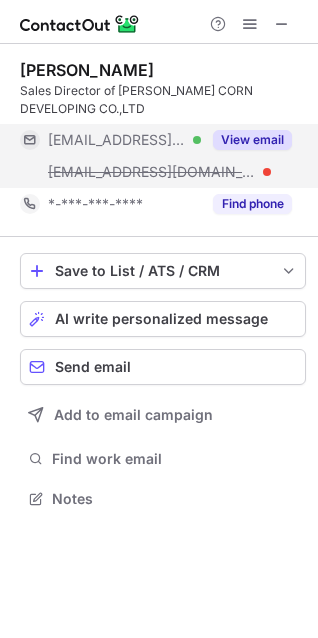 scroll, scrollTop: 440, scrollLeft: 318, axis: both 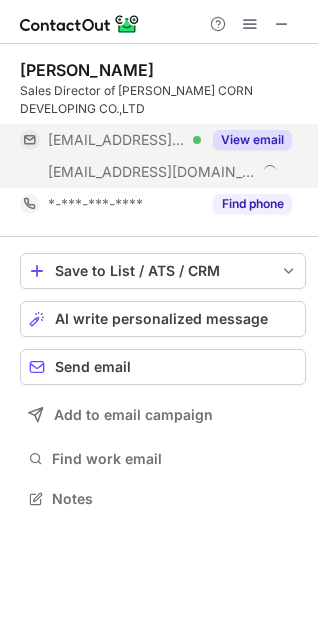 click on "View email" at bounding box center (246, 140) 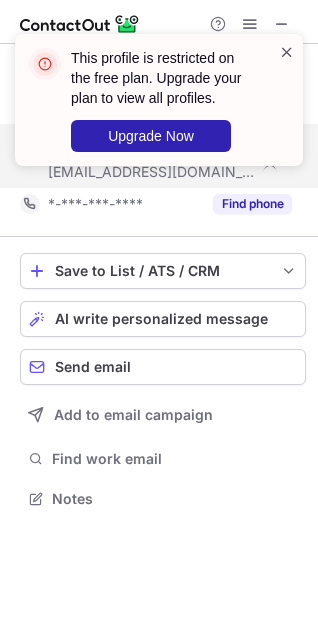 click at bounding box center [287, 52] 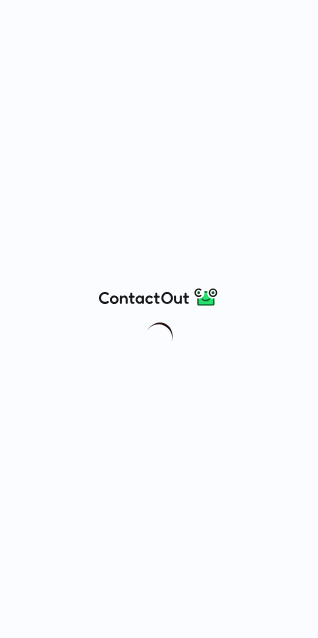 scroll, scrollTop: 0, scrollLeft: 0, axis: both 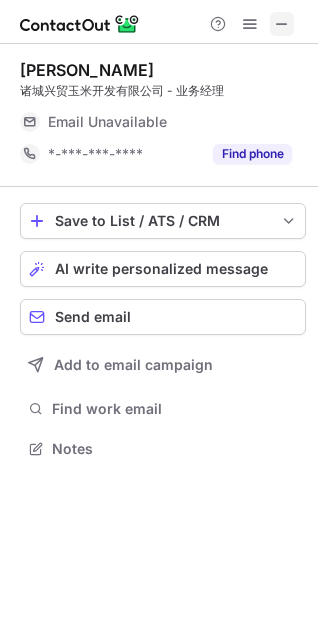 click at bounding box center [282, 24] 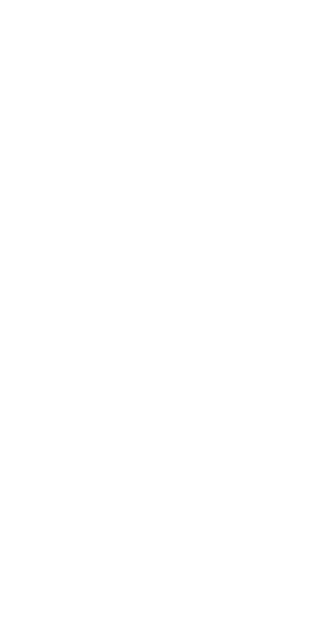 scroll, scrollTop: 0, scrollLeft: 0, axis: both 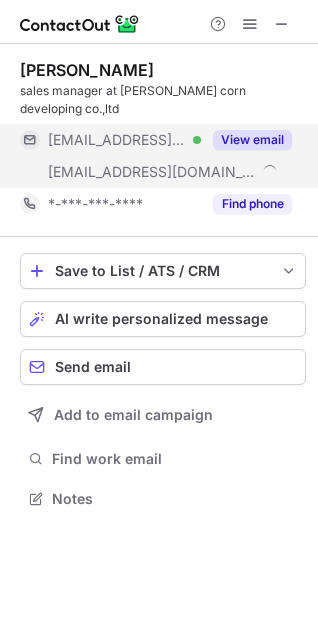 click on "View email" at bounding box center (252, 140) 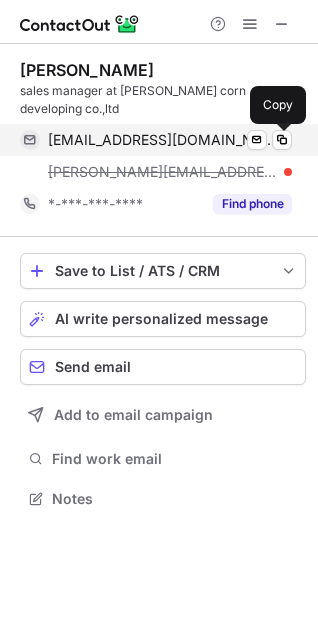 click on "yjp5858@163.com Verified Send email Copy" at bounding box center [156, 140] 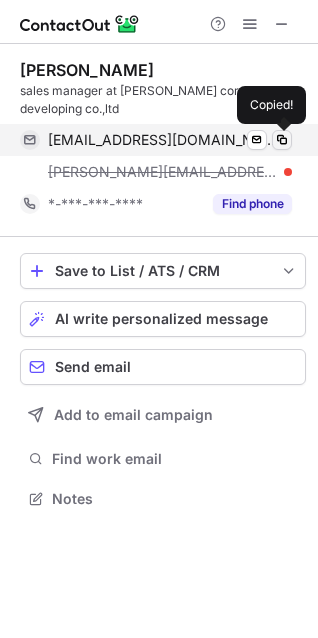 click at bounding box center (282, 140) 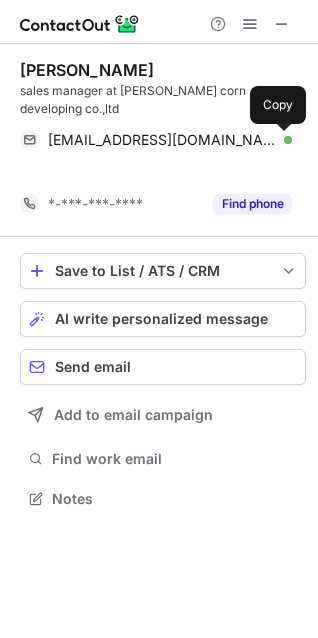 scroll, scrollTop: 452, scrollLeft: 318, axis: both 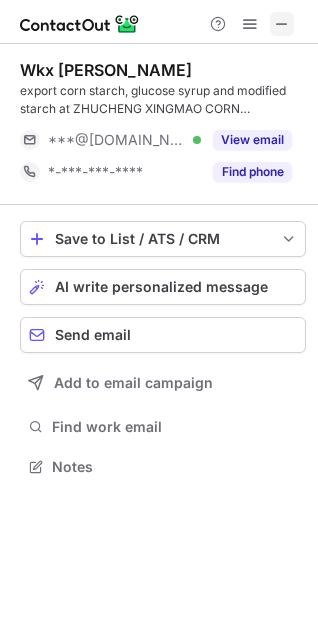 click at bounding box center (282, 24) 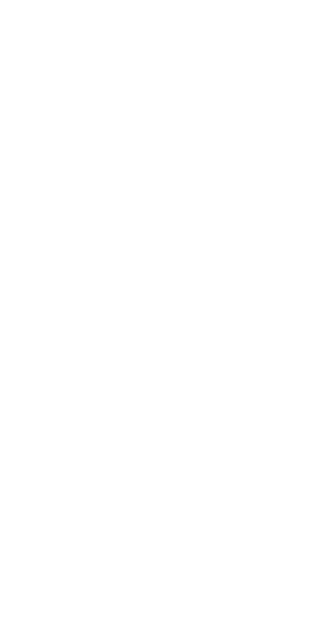 scroll, scrollTop: 0, scrollLeft: 0, axis: both 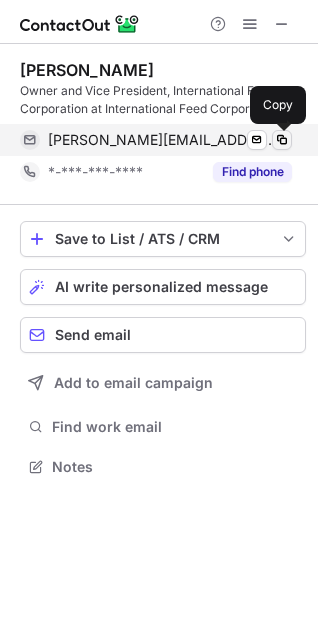 click at bounding box center (282, 140) 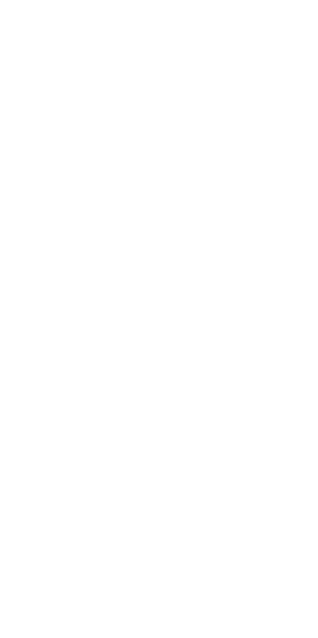 scroll, scrollTop: 0, scrollLeft: 0, axis: both 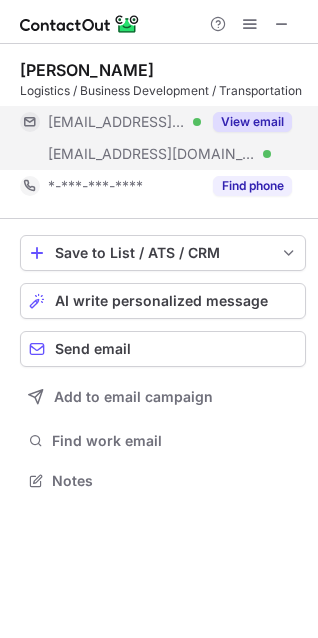 click on "View email" at bounding box center (246, 122) 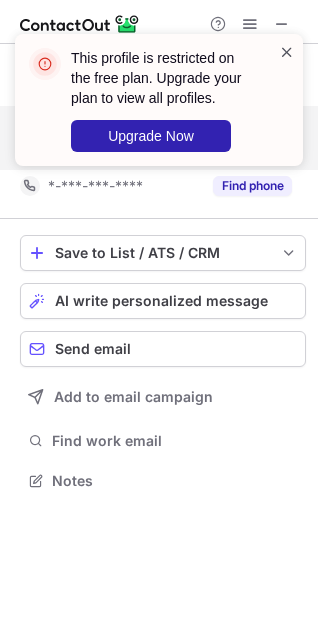 click at bounding box center [287, 52] 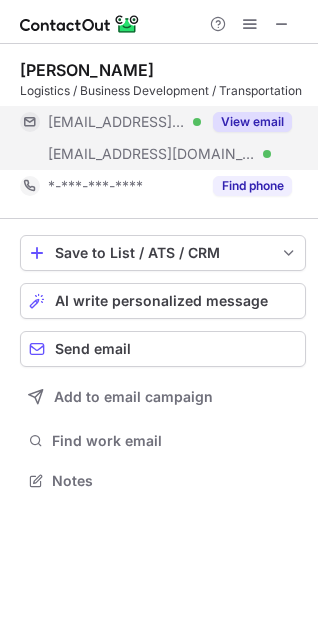 click on "This profile is restricted on the free plan. Upgrade your plan to view all profiles. Upgrade Now" at bounding box center [159, 34] 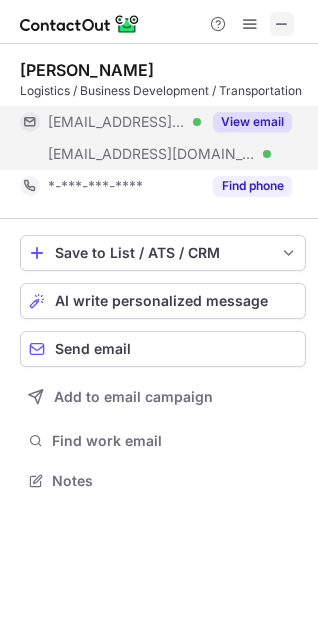 click at bounding box center (282, 24) 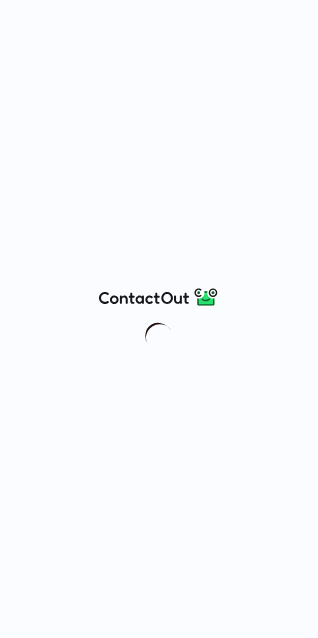 scroll, scrollTop: 0, scrollLeft: 0, axis: both 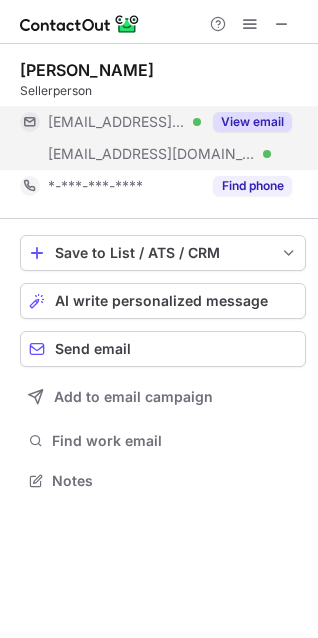 click on "View email" at bounding box center [246, 122] 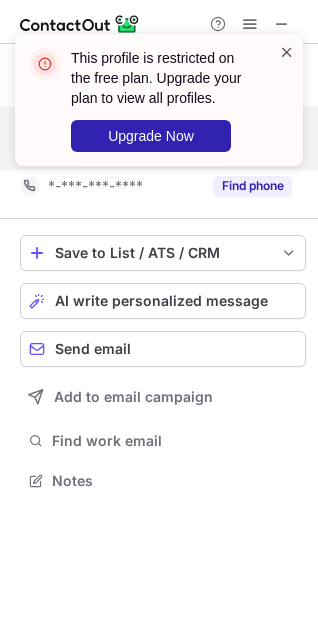 click at bounding box center [287, 52] 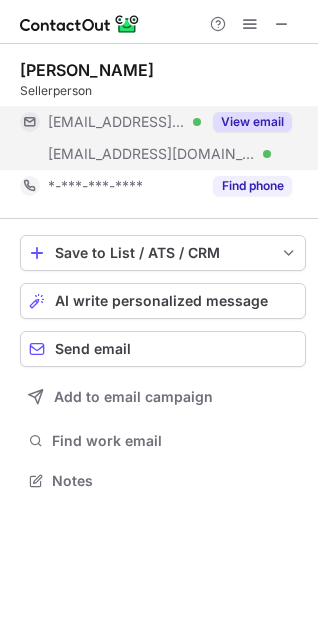 click at bounding box center (282, 24) 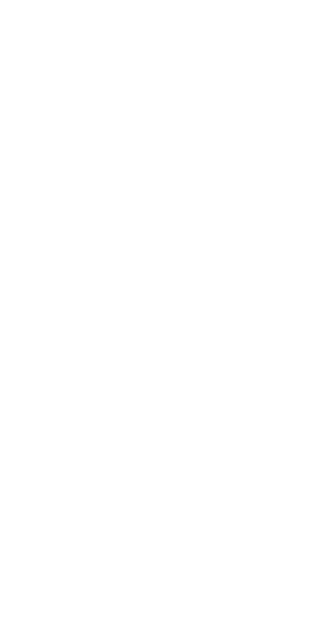 scroll, scrollTop: 0, scrollLeft: 0, axis: both 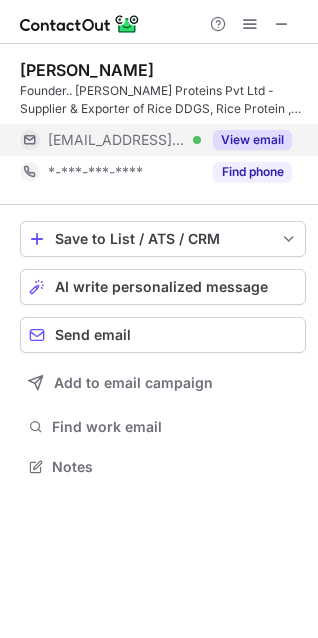 click on "View email" at bounding box center [252, 140] 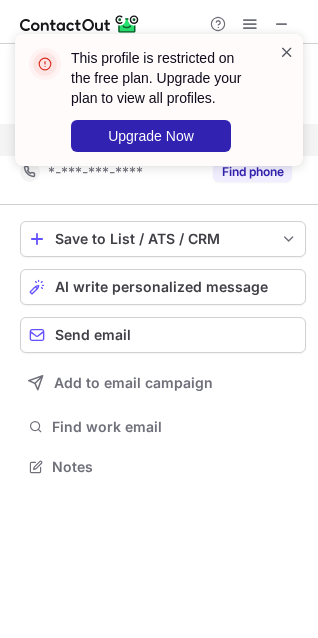 click at bounding box center (287, 52) 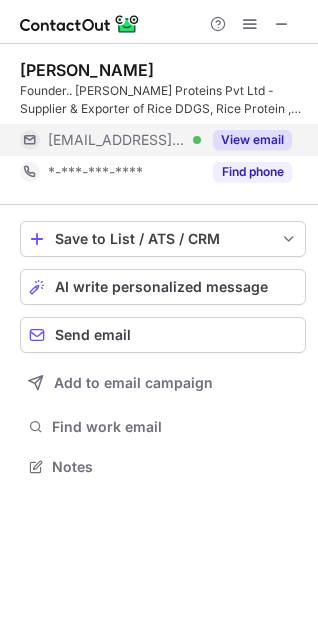 scroll, scrollTop: 440, scrollLeft: 318, axis: both 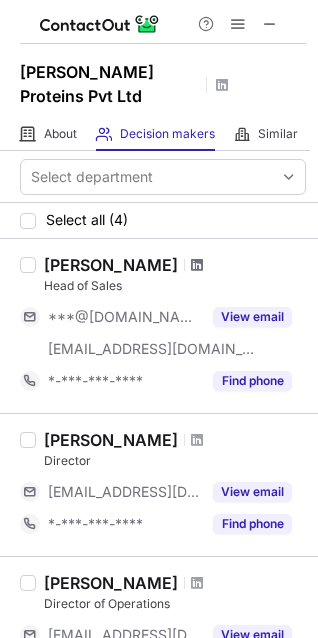 click at bounding box center (197, 265) 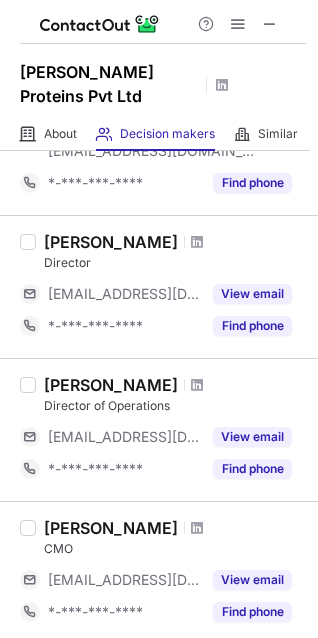 scroll, scrollTop: 200, scrollLeft: 0, axis: vertical 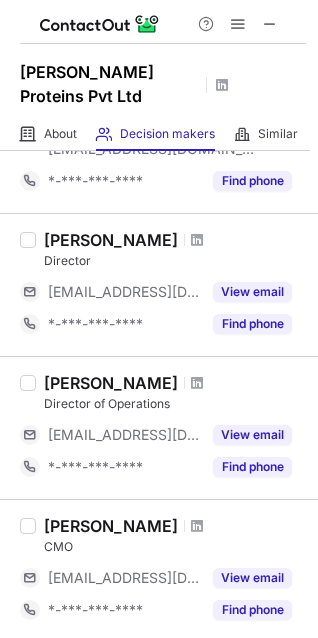 click at bounding box center (197, 240) 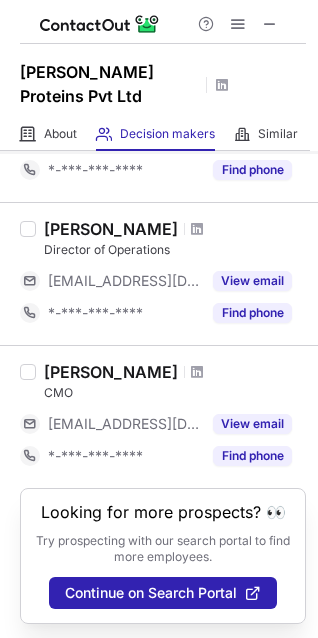 scroll, scrollTop: 372, scrollLeft: 0, axis: vertical 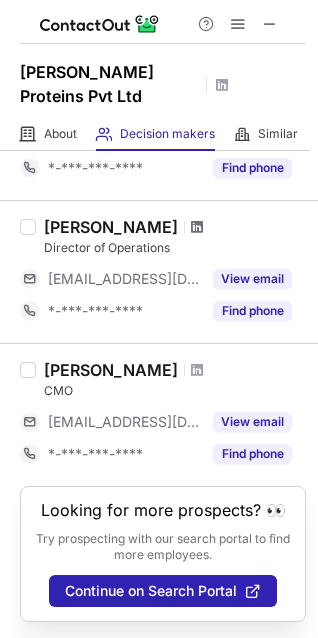 click at bounding box center [197, 227] 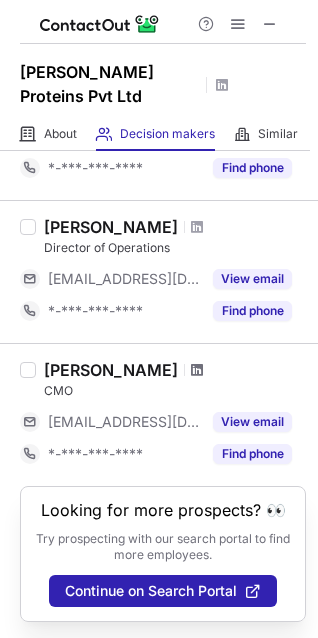 click at bounding box center (197, 370) 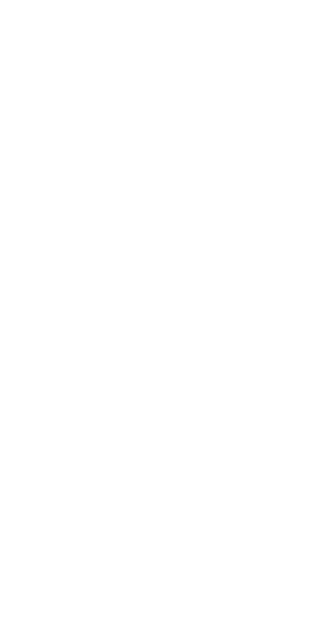 scroll, scrollTop: 0, scrollLeft: 0, axis: both 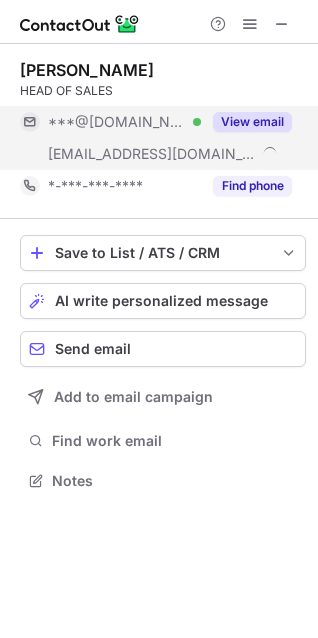 click on "View email" at bounding box center [252, 122] 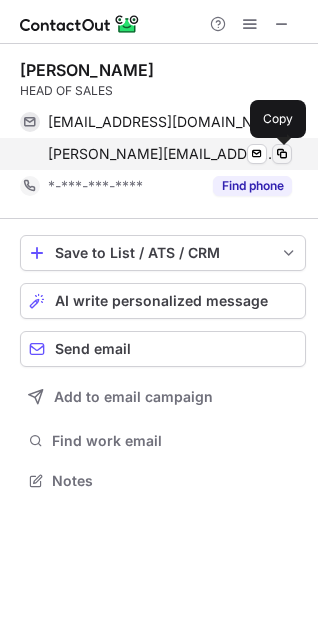 click at bounding box center [282, 154] 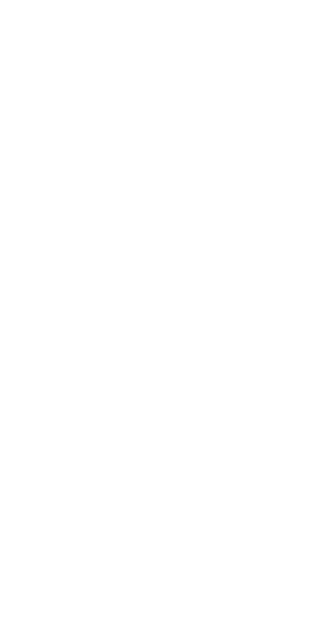 scroll, scrollTop: 0, scrollLeft: 0, axis: both 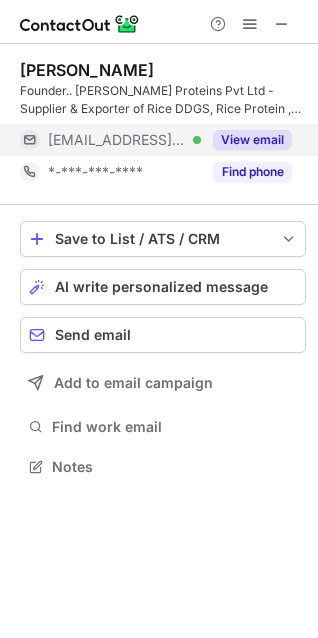 click on "View email" at bounding box center [252, 140] 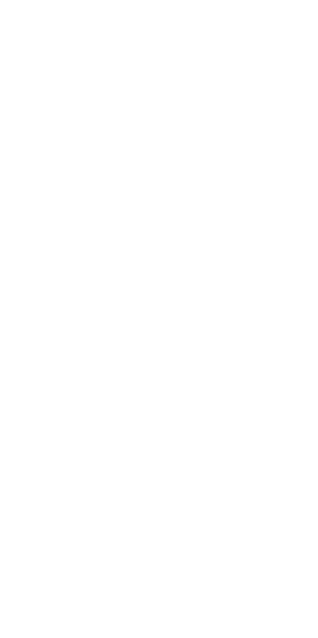 scroll, scrollTop: 0, scrollLeft: 0, axis: both 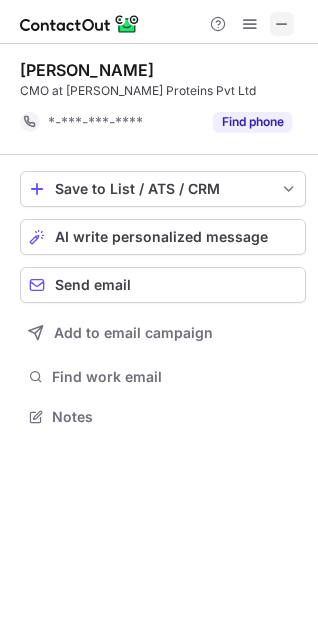 click at bounding box center [282, 24] 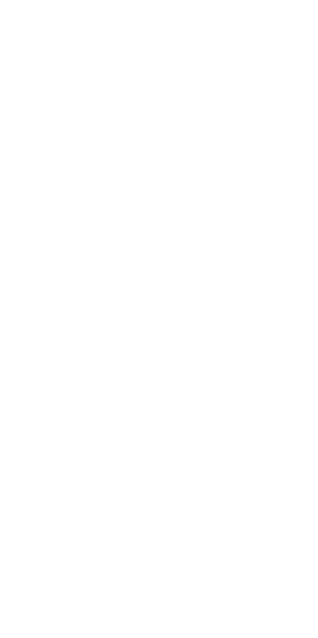 scroll, scrollTop: 0, scrollLeft: 0, axis: both 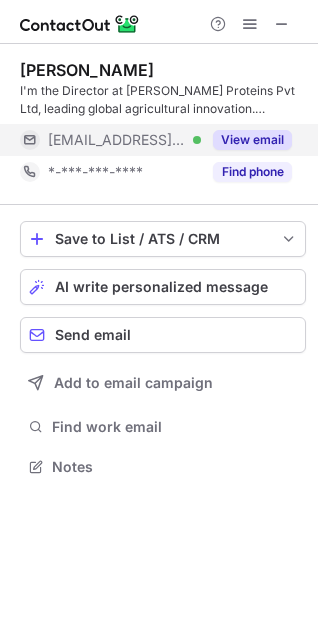 click on "View email" at bounding box center [252, 140] 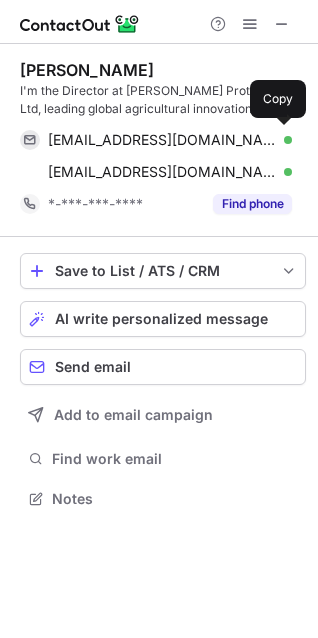 scroll, scrollTop: 10, scrollLeft: 9, axis: both 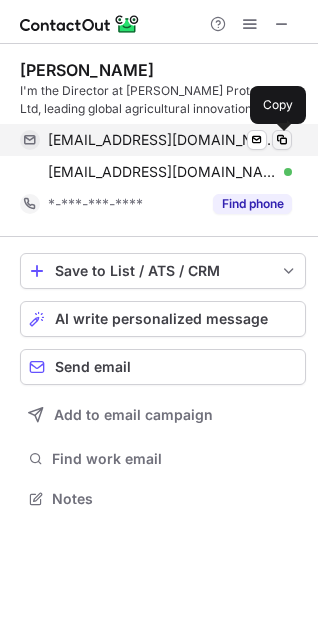 click at bounding box center [282, 140] 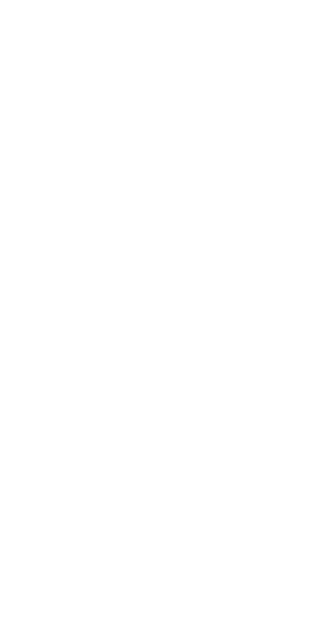 scroll, scrollTop: 0, scrollLeft: 0, axis: both 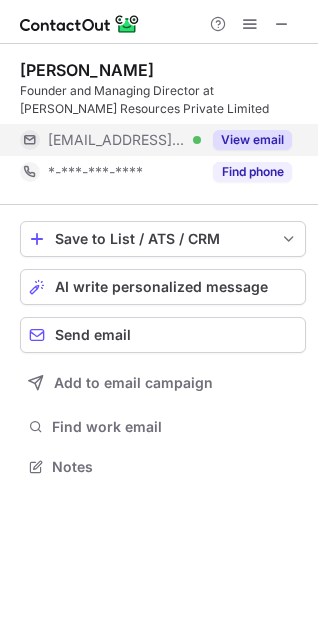 click on "View email" at bounding box center (252, 140) 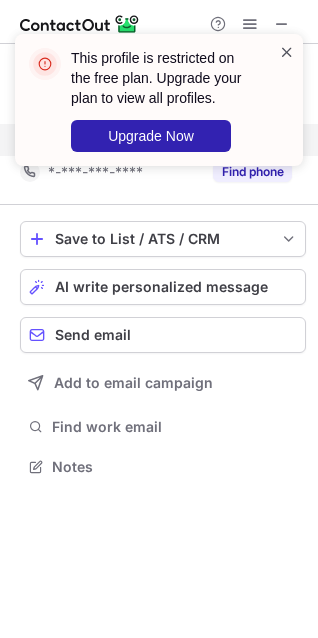 click at bounding box center [287, 52] 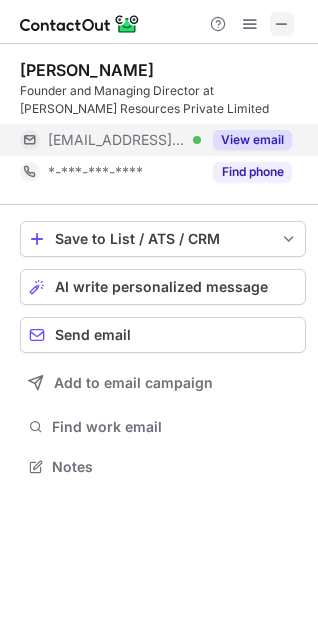 click at bounding box center (282, 24) 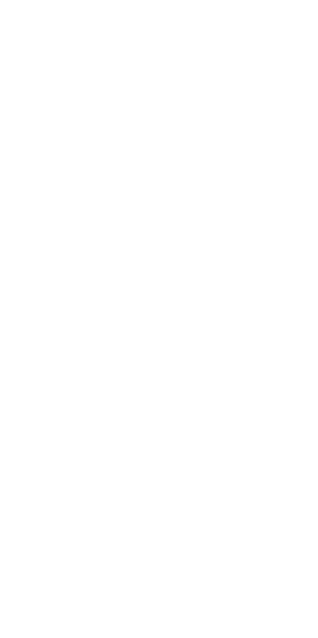 scroll, scrollTop: 0, scrollLeft: 0, axis: both 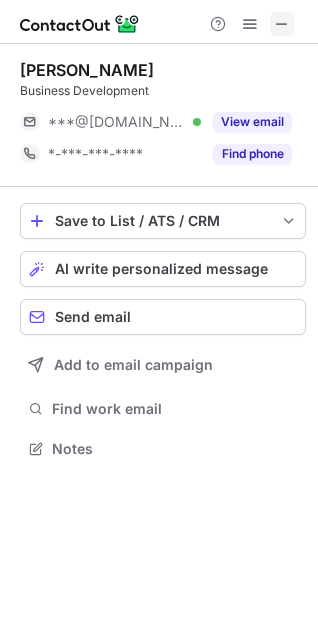 click at bounding box center [282, 24] 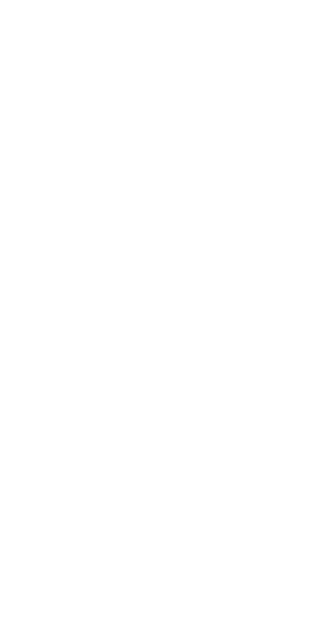 scroll, scrollTop: 0, scrollLeft: 0, axis: both 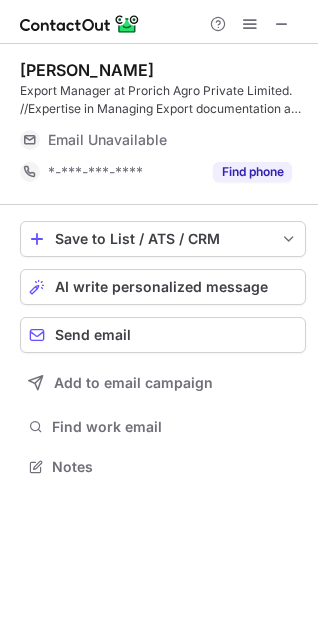 click at bounding box center [282, 24] 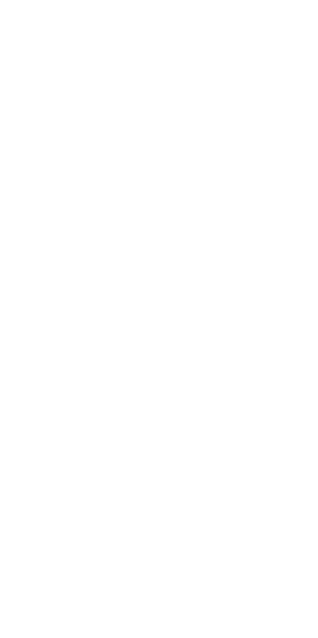 scroll, scrollTop: 0, scrollLeft: 0, axis: both 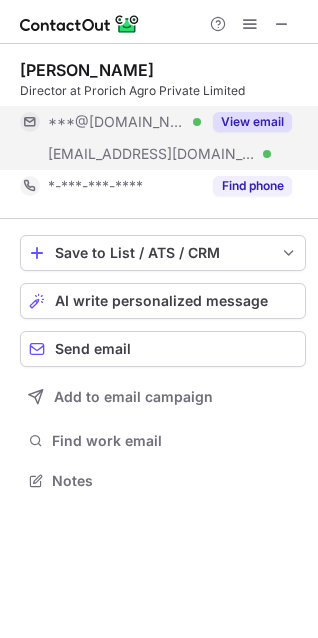 click on "View email" at bounding box center [252, 122] 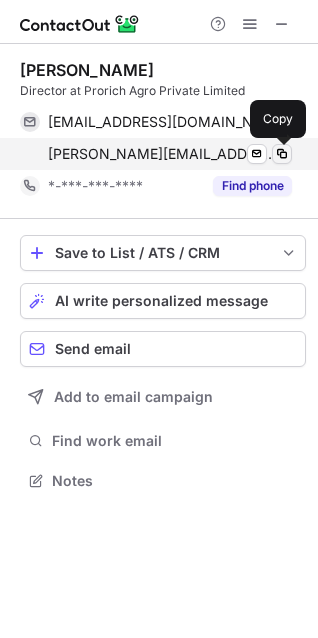click at bounding box center (282, 154) 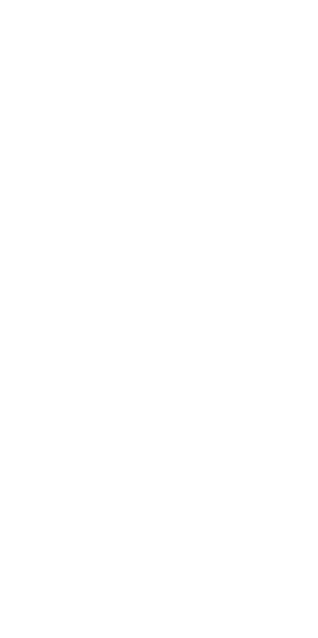 scroll, scrollTop: 0, scrollLeft: 0, axis: both 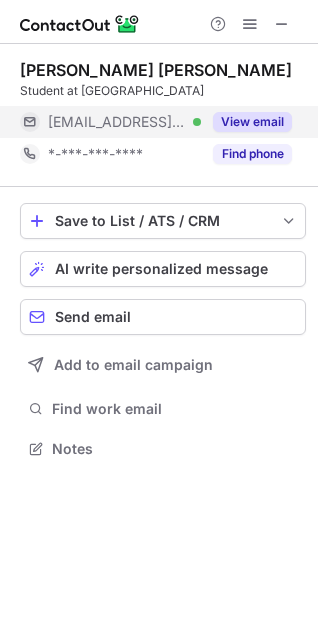 click on "View email" at bounding box center [252, 122] 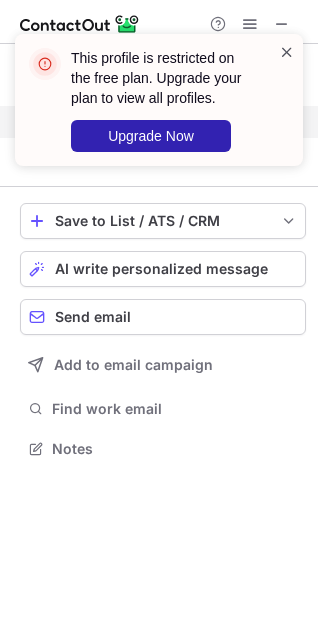 click at bounding box center (287, 52) 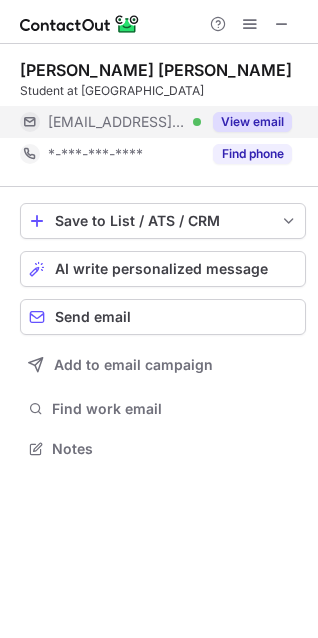 click at bounding box center (282, 24) 